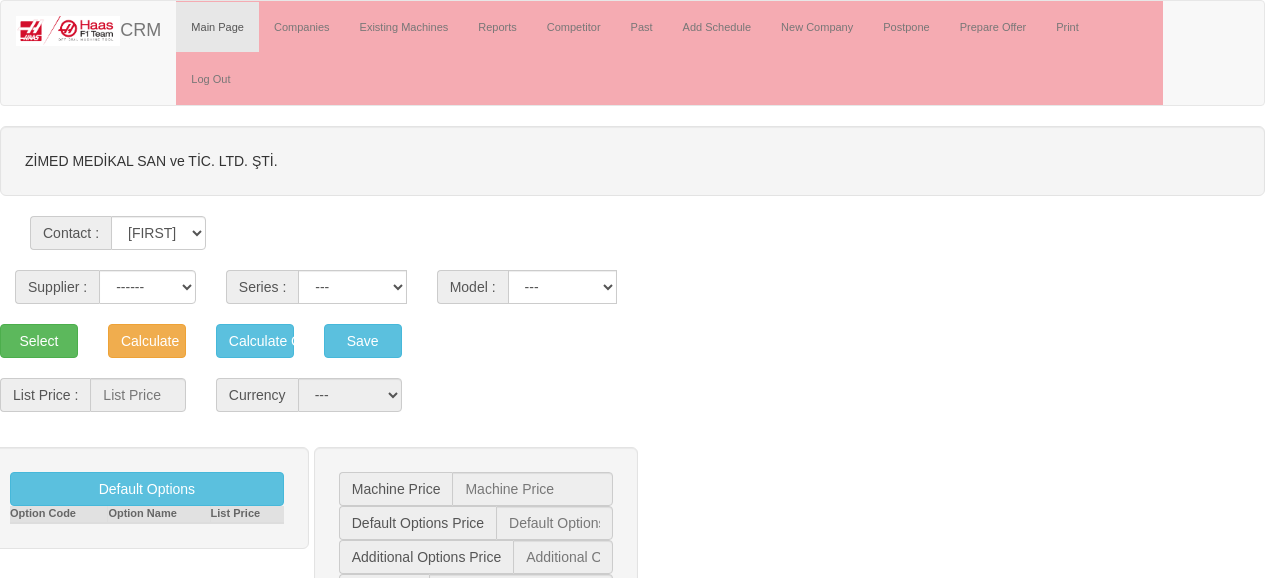 scroll, scrollTop: 0, scrollLeft: 0, axis: both 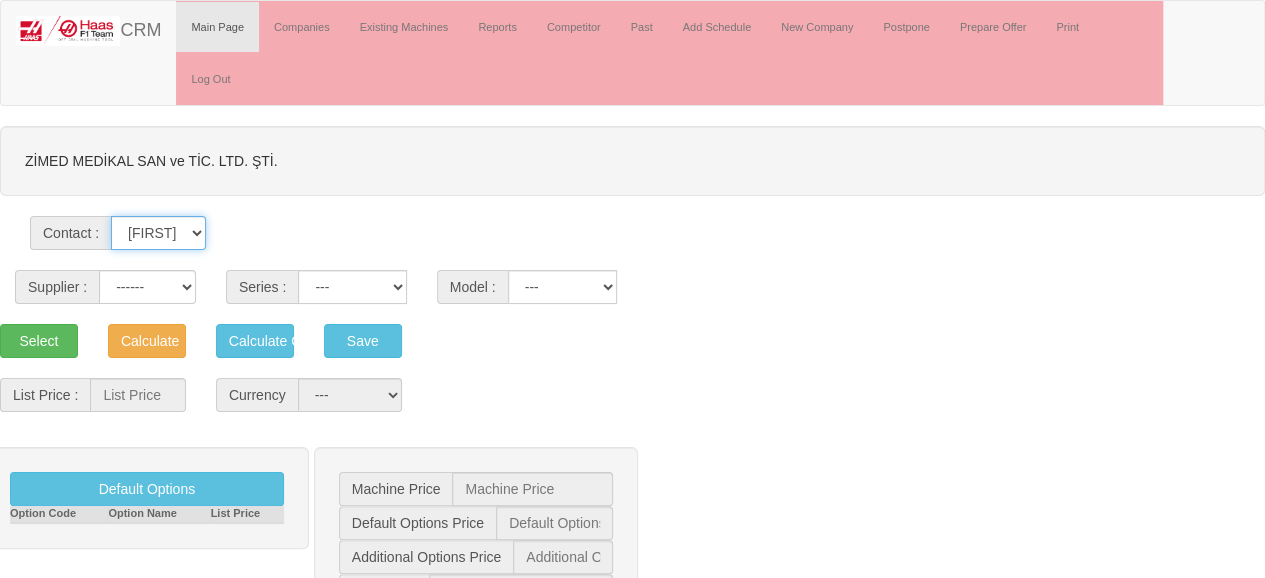 click on "ESER
FATİH BEY
GÖKHAN SEZER
KAMİL PAÇAL
MEHMET SERHAT DİRGAR
TW ZİMED UMUT
NURETTİN BAYRAK
ORHAN KAYA
ANIL BEY
YUSUF YURDAKUL" at bounding box center (158, 233) 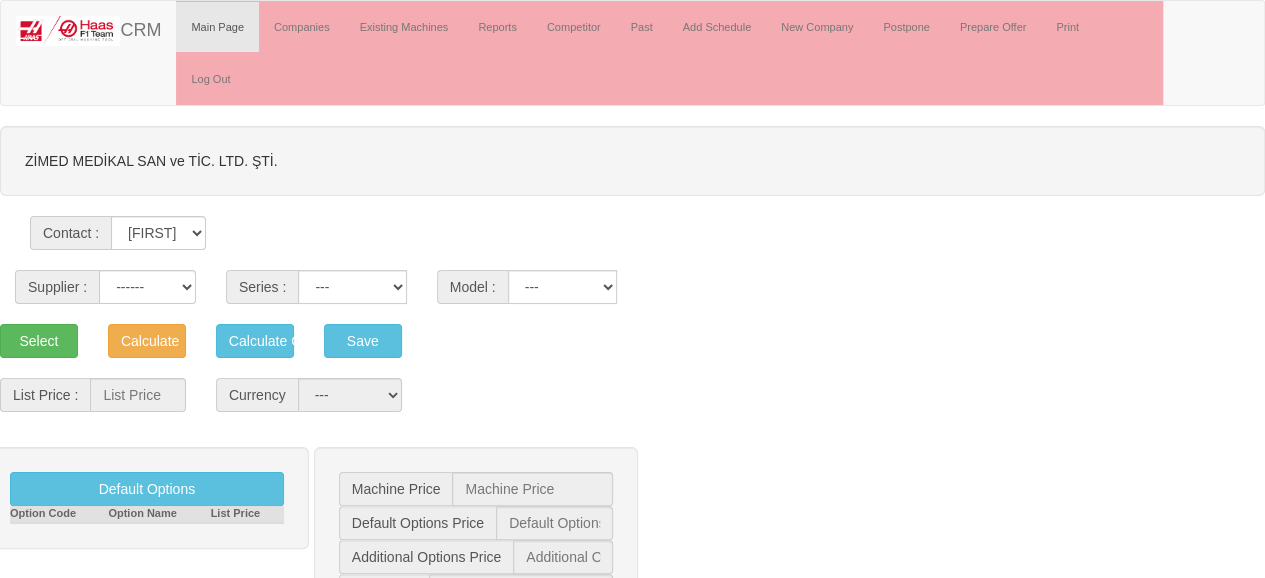 click on "ZİMED MEDİKAL SAN ve TİC. LTD. ŞTİ." at bounding box center (632, 161) 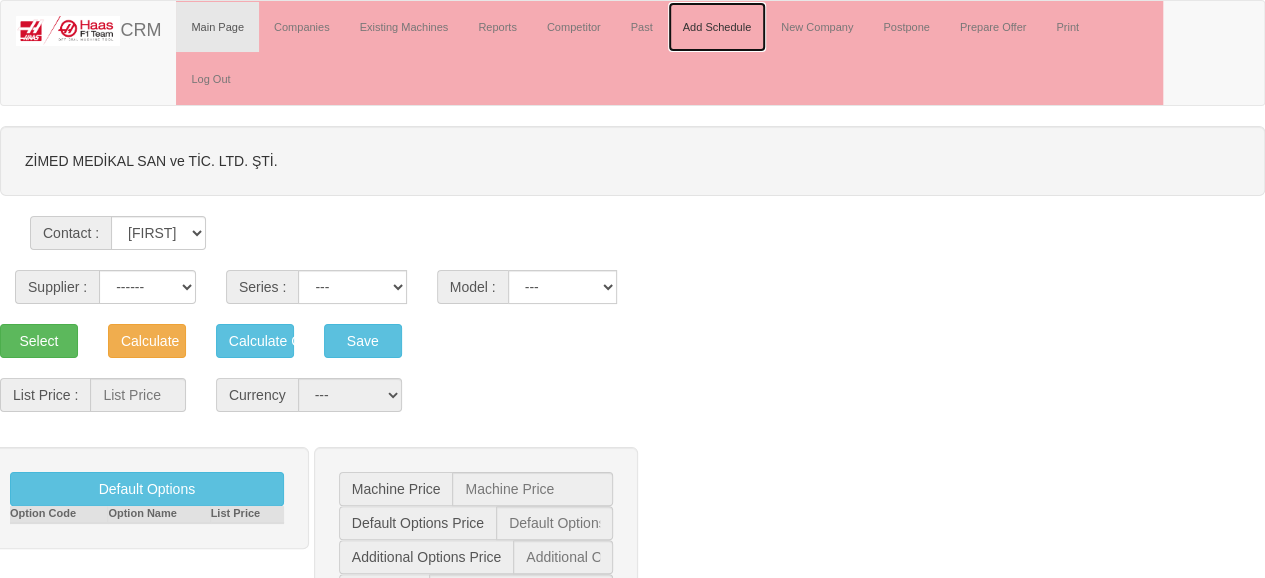 click on "Add Schedule" at bounding box center (717, 27) 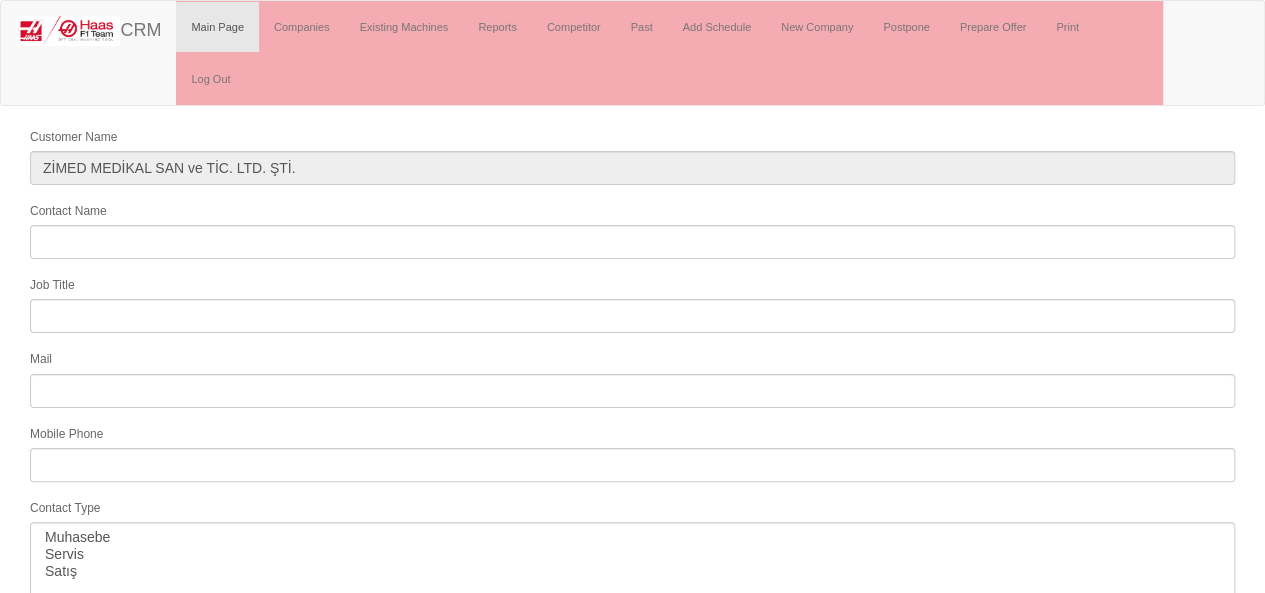 scroll, scrollTop: 19, scrollLeft: 0, axis: vertical 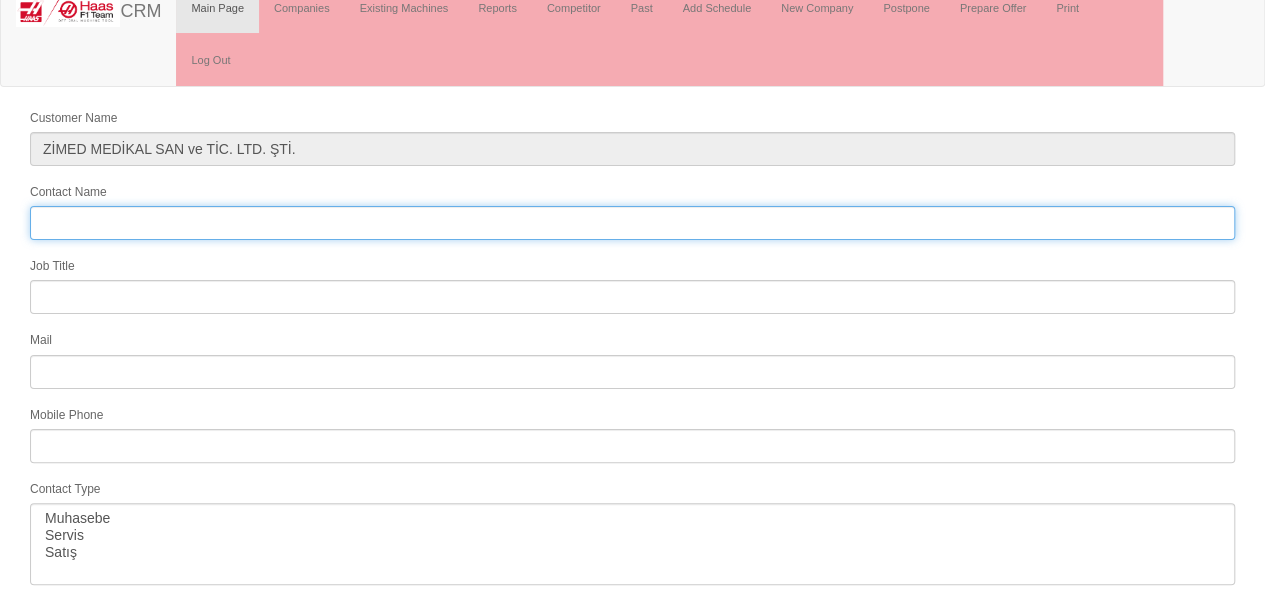 click on "Contact Name" at bounding box center (632, 223) 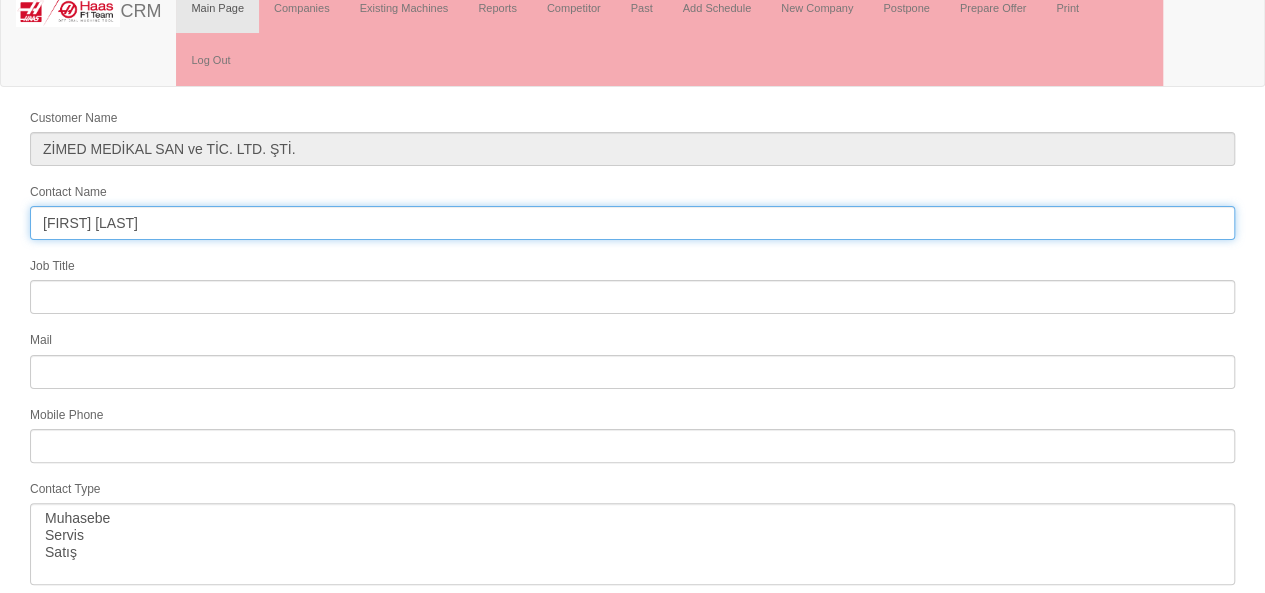 type on "[FIRST] [LAST]" 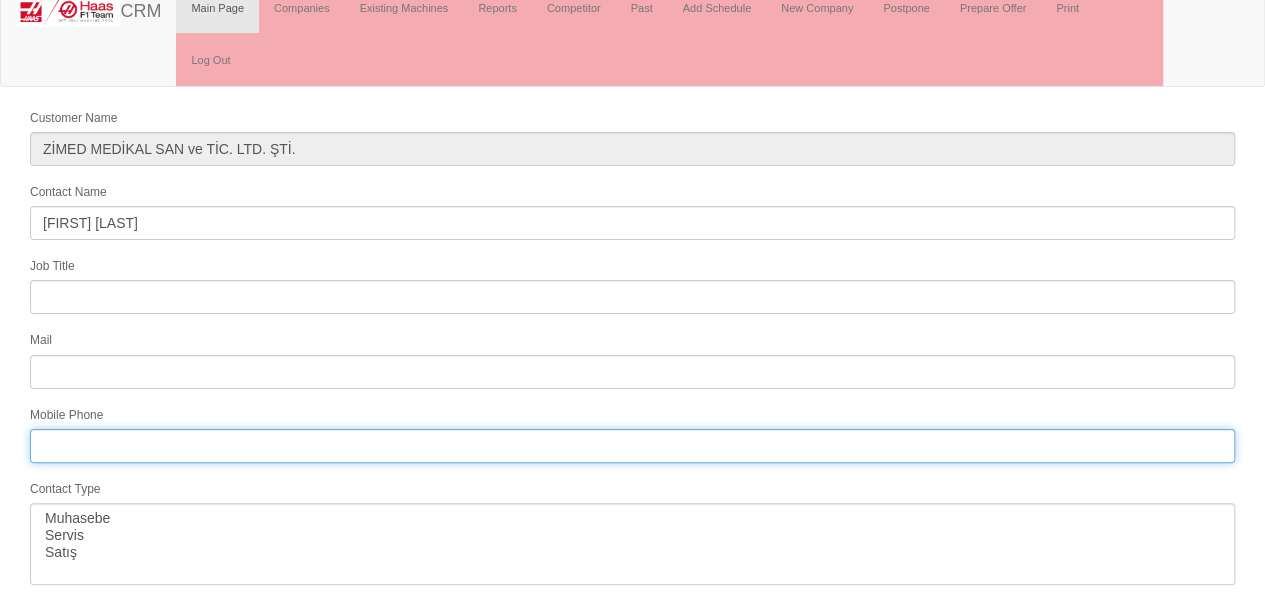 click at bounding box center [632, 446] 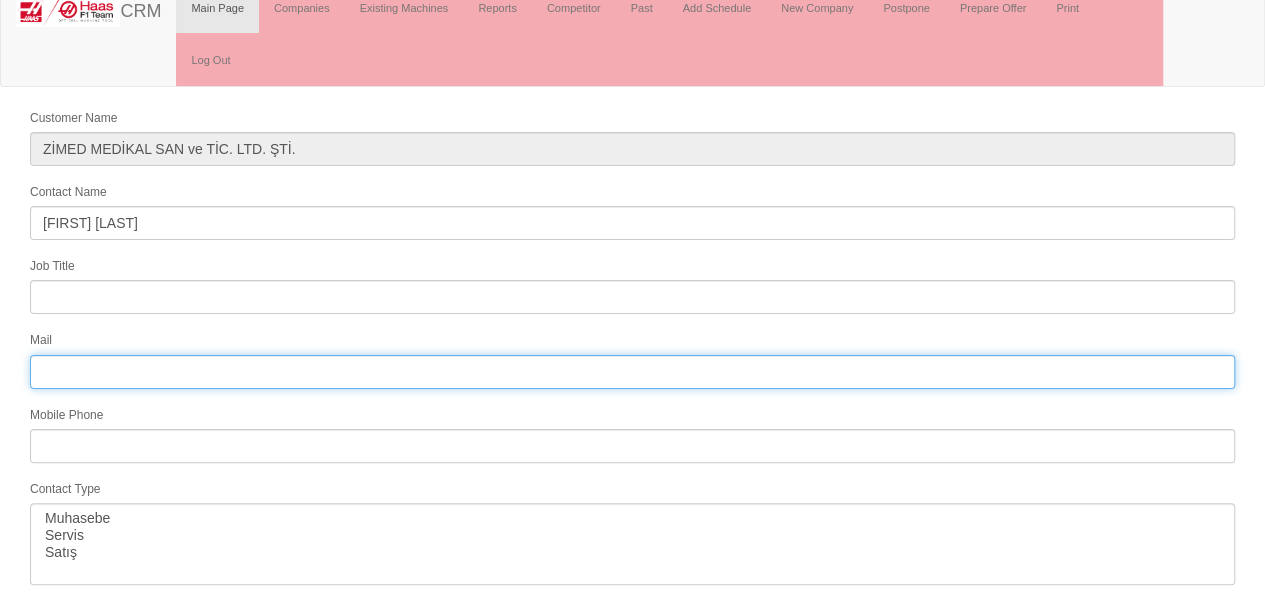 click at bounding box center [632, 372] 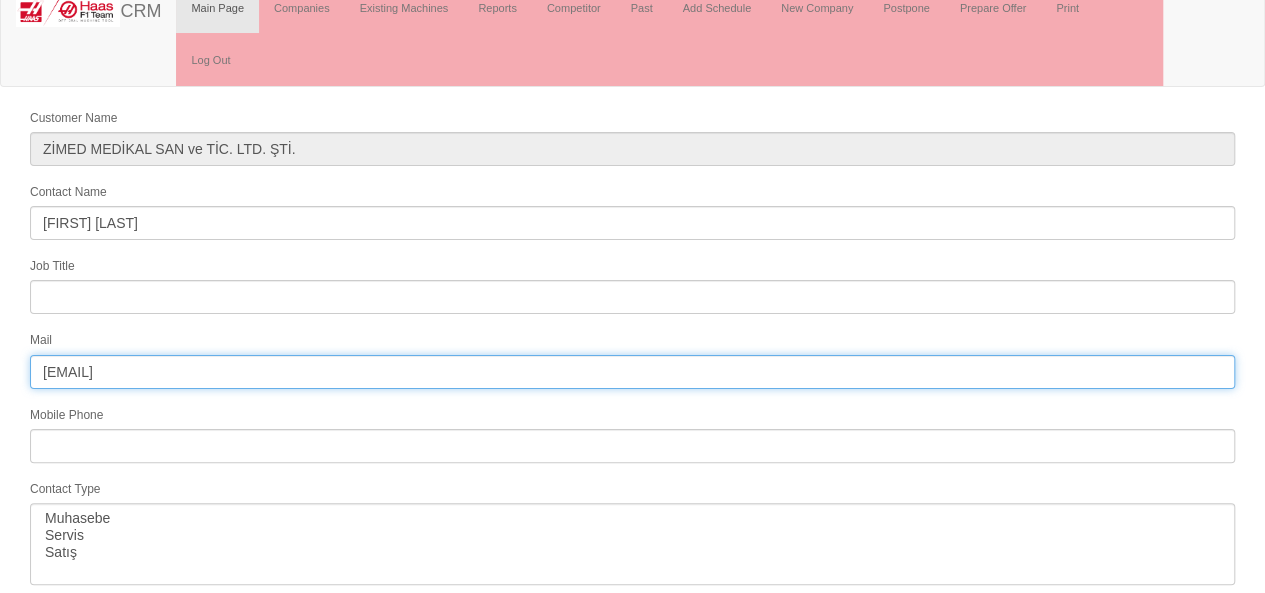 type on "[EMAIL]" 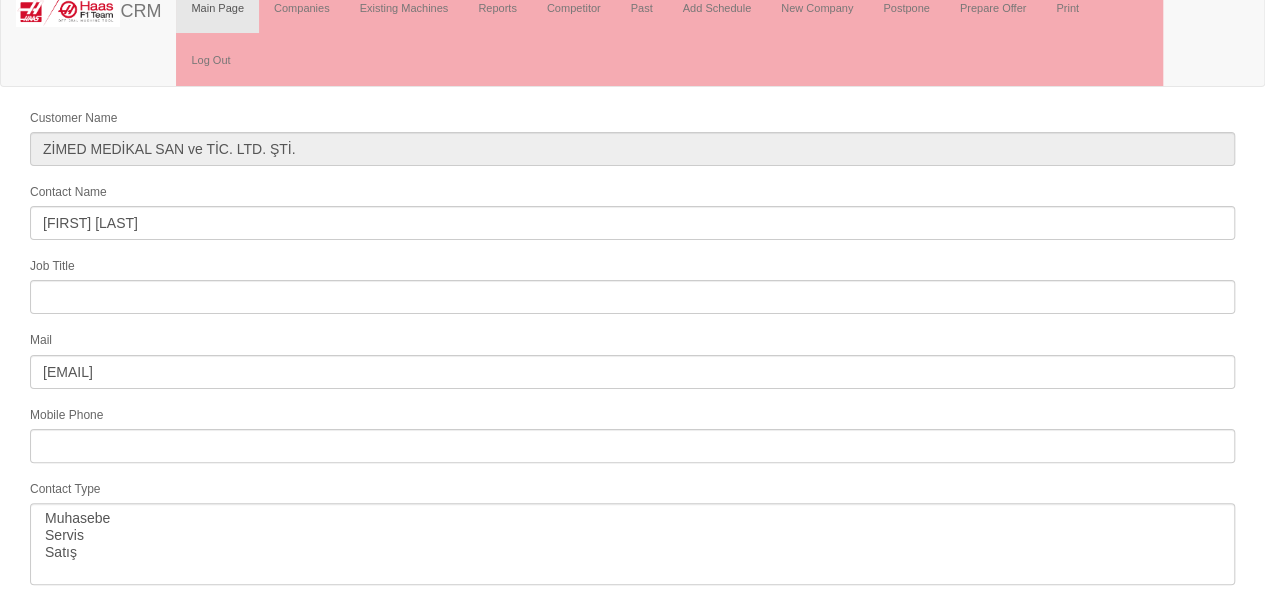 click on "Customer Name
ZİMED MEDİKAL SAN ve TİC. LTD. ŞTİ.
Contact Name
[FIRST] [LAST]
Job Title
Mail
[EMAIL]
Mobile Phone
Contact Type
Muhasebe
Servis
Satış
Save
Cancel" at bounding box center (632, 378) 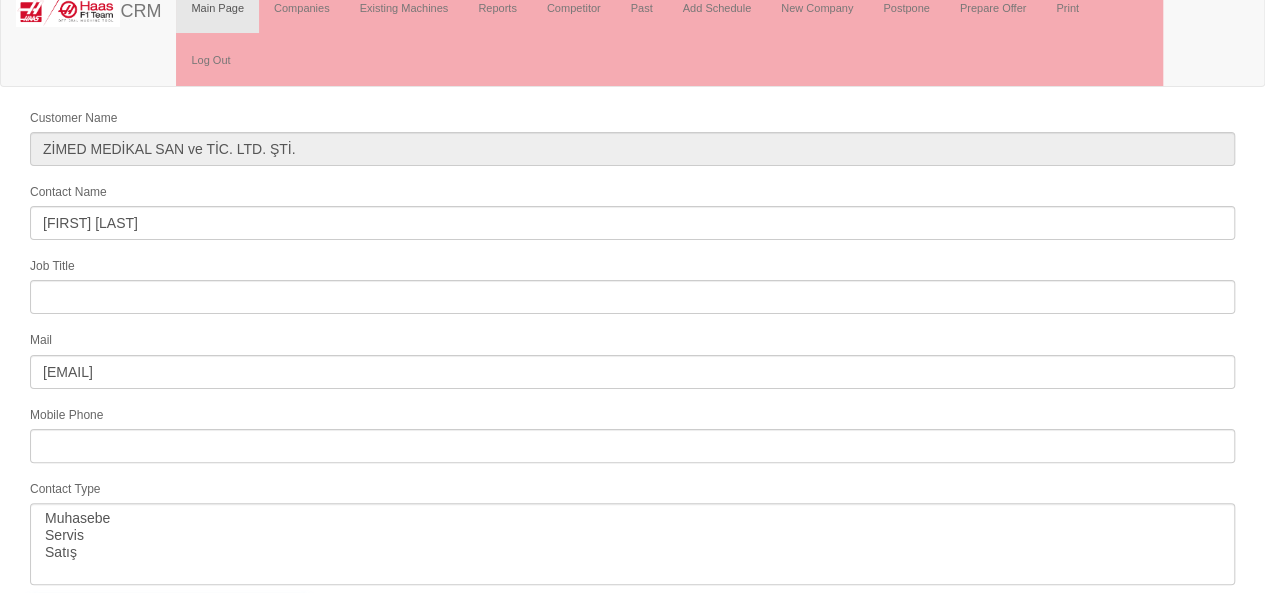 click on "Save" at bounding box center [169, 617] 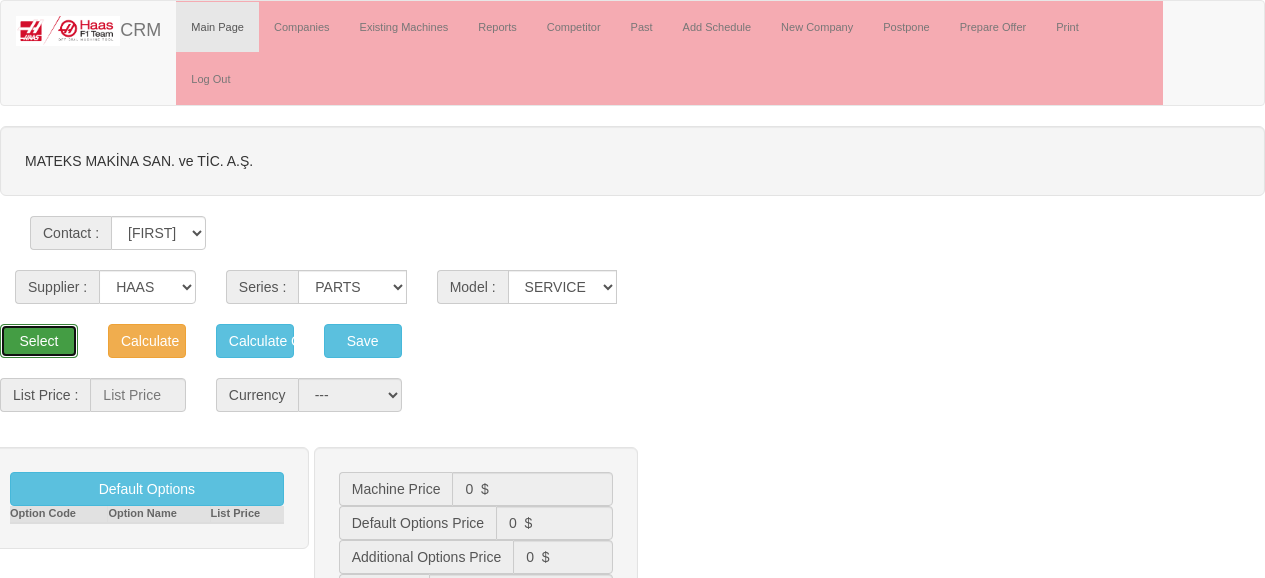 scroll, scrollTop: 1, scrollLeft: 0, axis: vertical 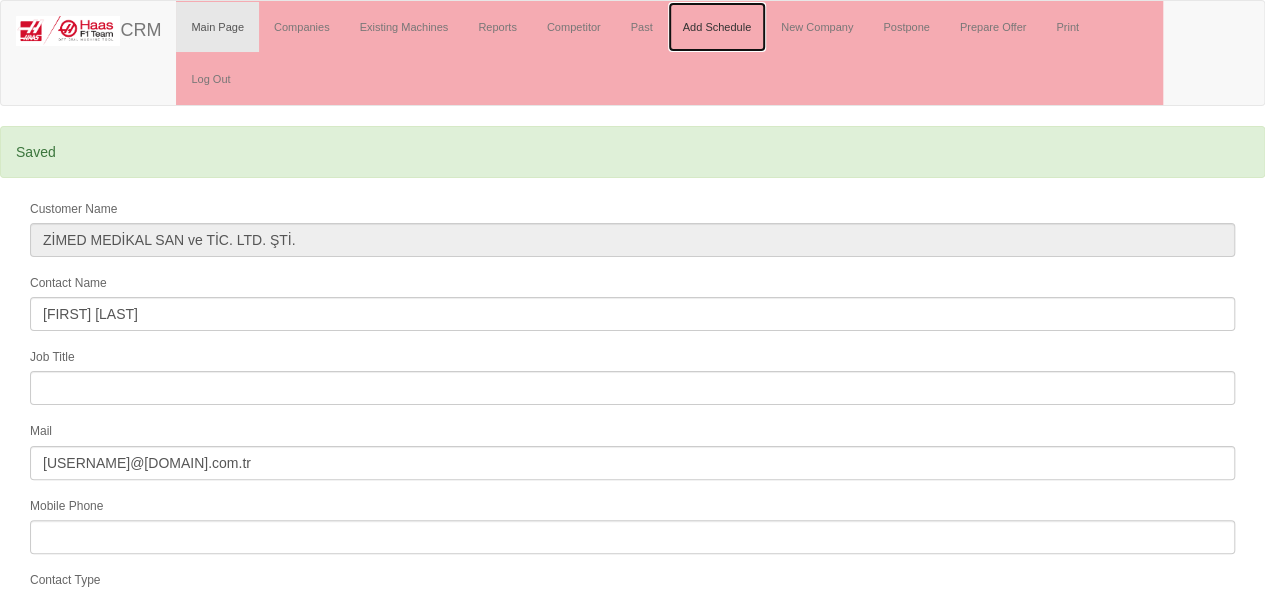 click on "Add Schedule" at bounding box center (717, 27) 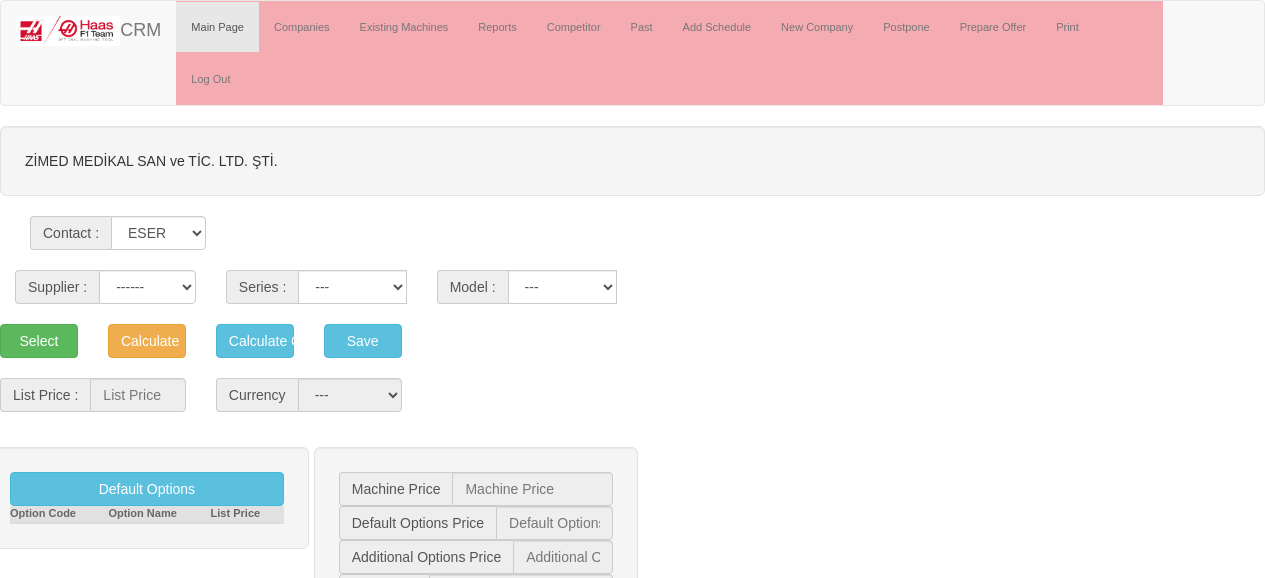 scroll, scrollTop: 0, scrollLeft: 0, axis: both 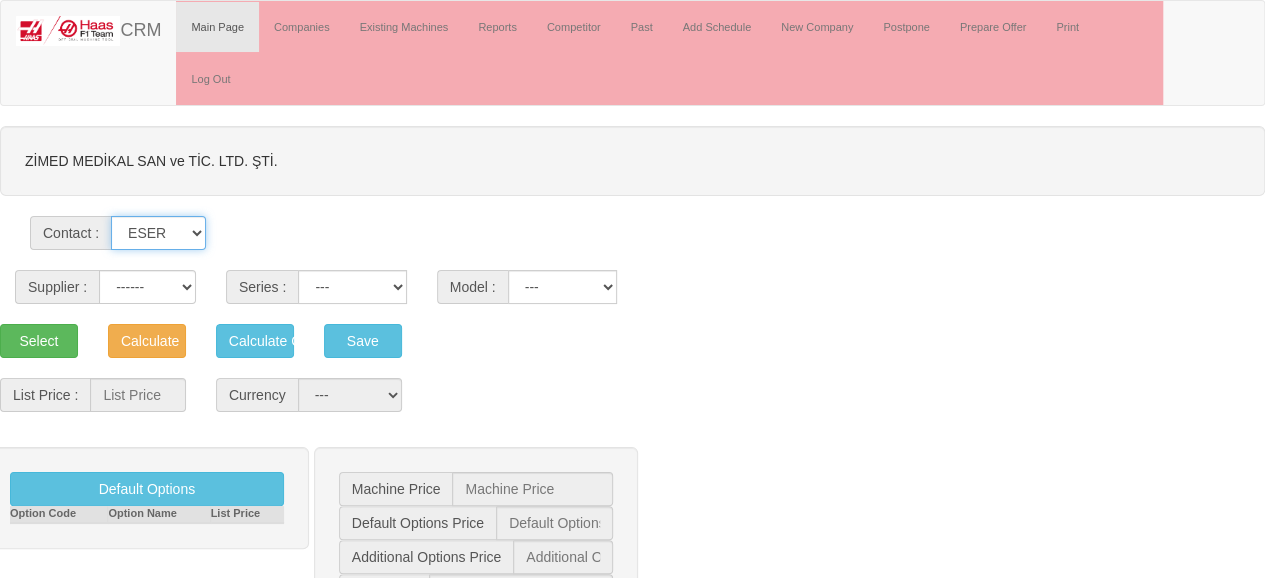 click on "[FIRST]
[FIRST] BEY
[FIRST] [LAST]
[FIRST] [LAST]
[FIRST] [LAST]
[FIRST] [LAST]
[FIRST] [LAST]
[FIRST] [LAST]
[FIRST] BEY
[FIRST] [LAST]
[FIRST] [LAST]" at bounding box center [158, 233] 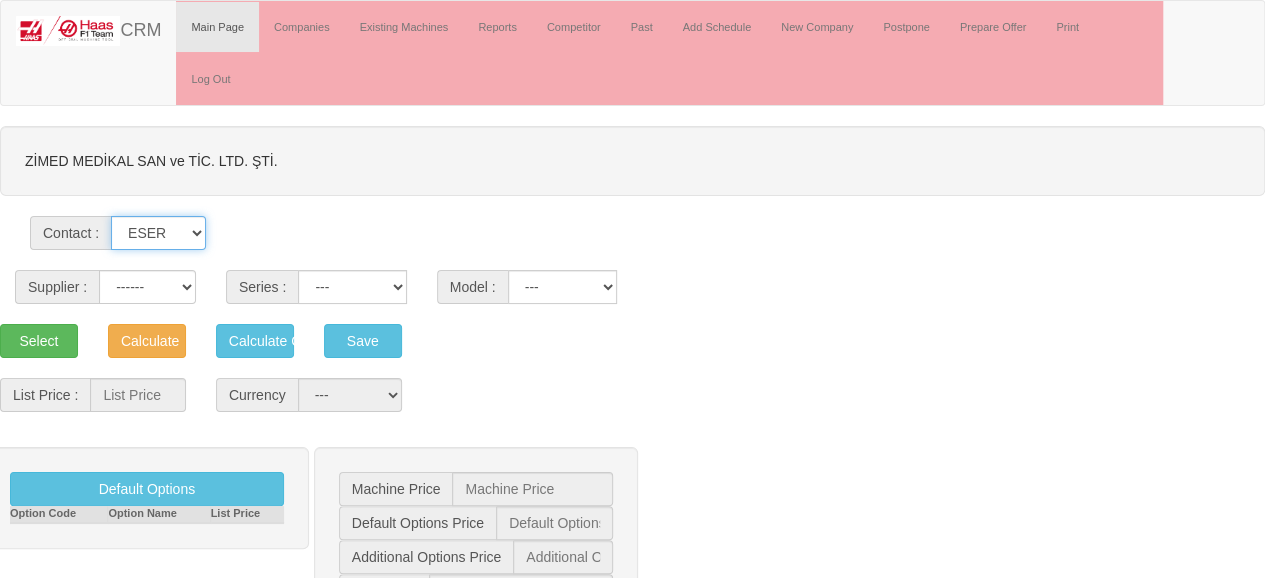 select on "33270" 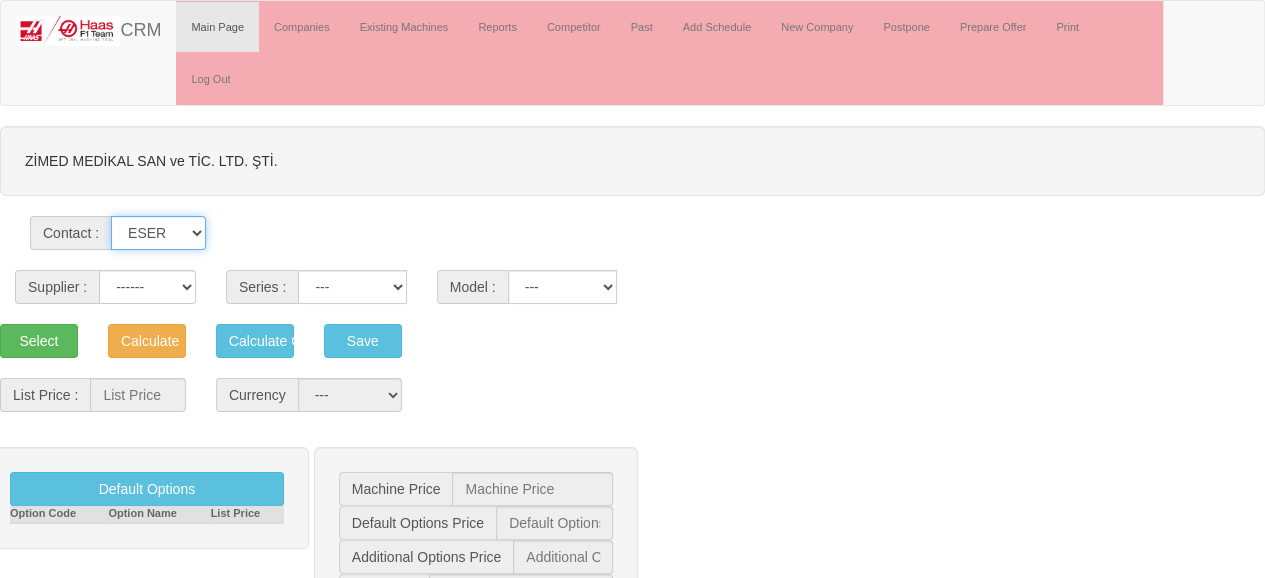 click on "[FIRST]
[FIRST] BEY
[FIRST] [LAST]
[FIRST] [LAST]
[FIRST] [LAST]
[FIRST] [LAST]
[FIRST] [LAST]
[FIRST] [LAST]
[FIRST] BEY
[FIRST] [LAST]
[FIRST] [LAST]" at bounding box center [158, 233] 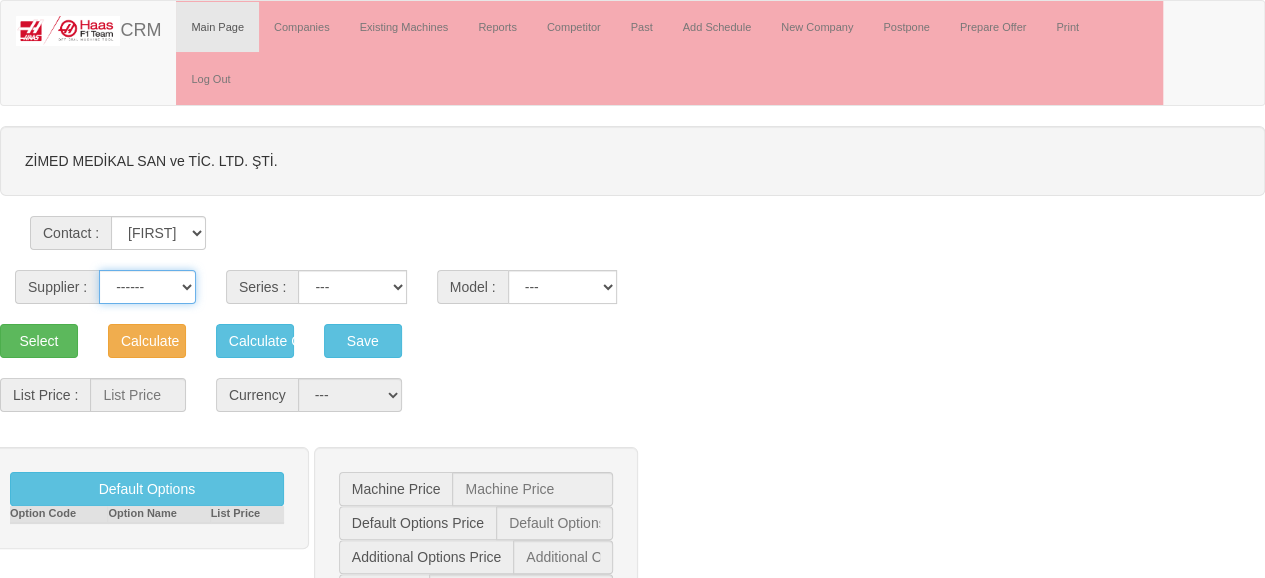 click on "------
HAAS
CANACA" at bounding box center [147, 287] 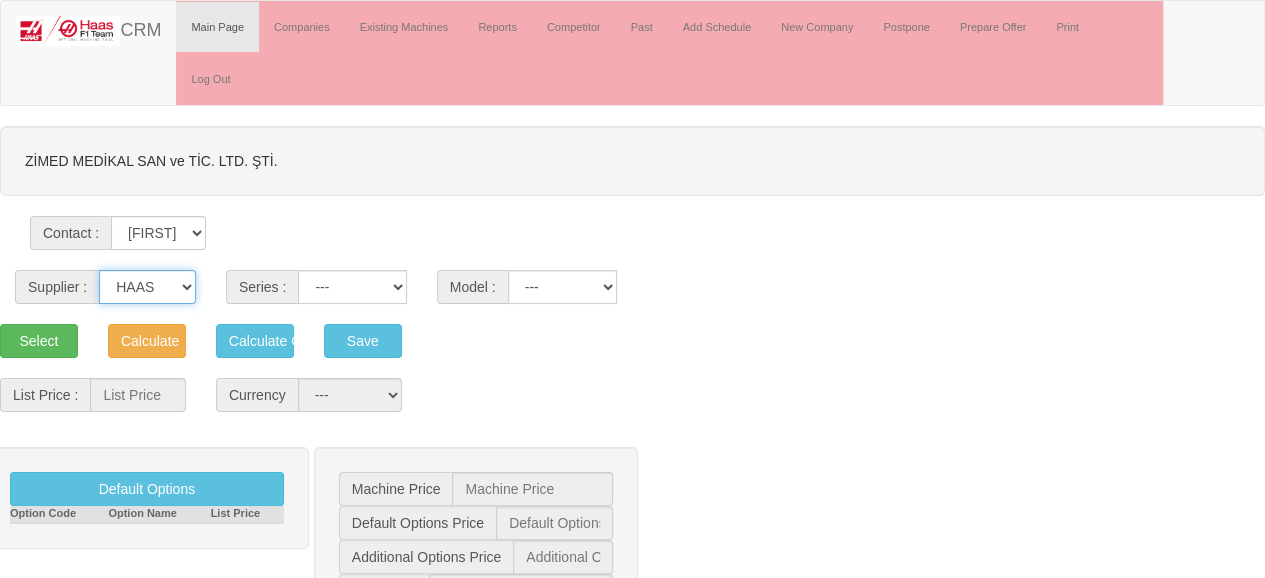 click on "------
HAAS
CANACA" at bounding box center (147, 287) 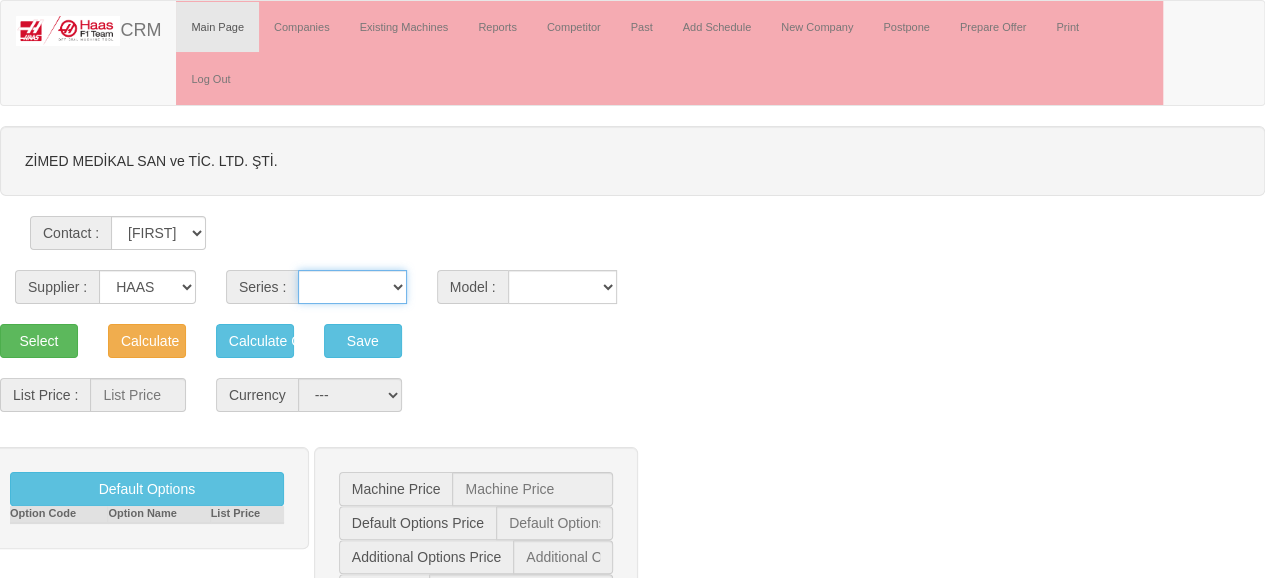 click on "VF SERIES
ST SERIES
UMC
EC SERIES
ADDITIONAL
TM SERIES
MINI SERIES
VM SERIES
VC SERIES
GM SERIES
VR SERIES
GR SERIES
VS SERIES
DC SERIES
TL SERIES
DS SERIES
CL SERIES
PARTS
DT SERIES" at bounding box center [352, 287] 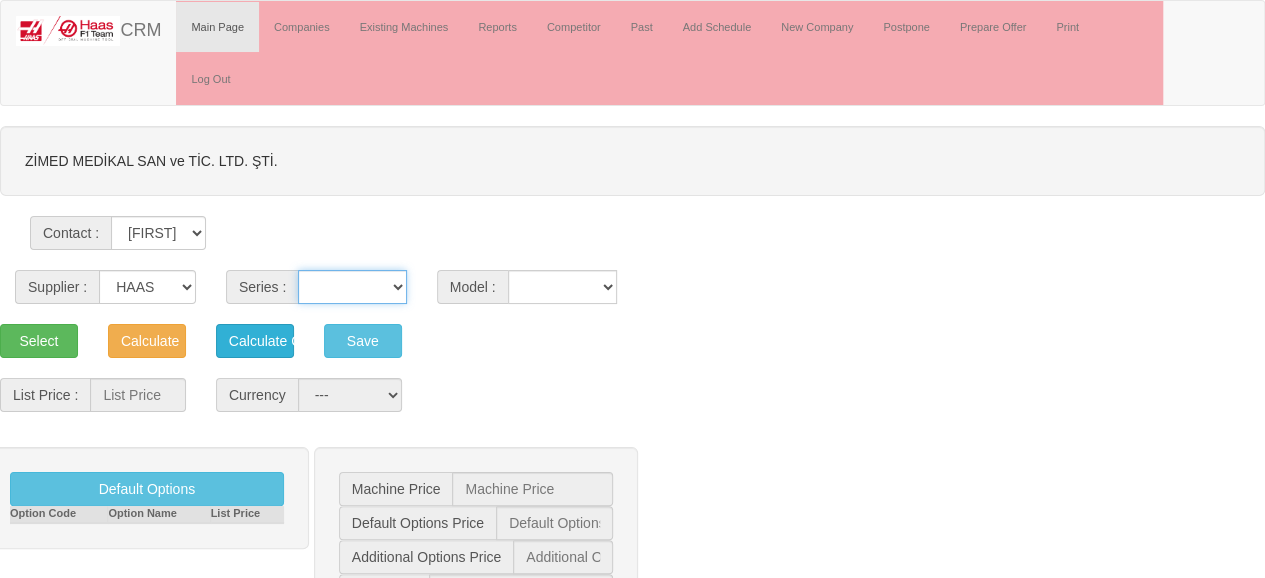 select on "18" 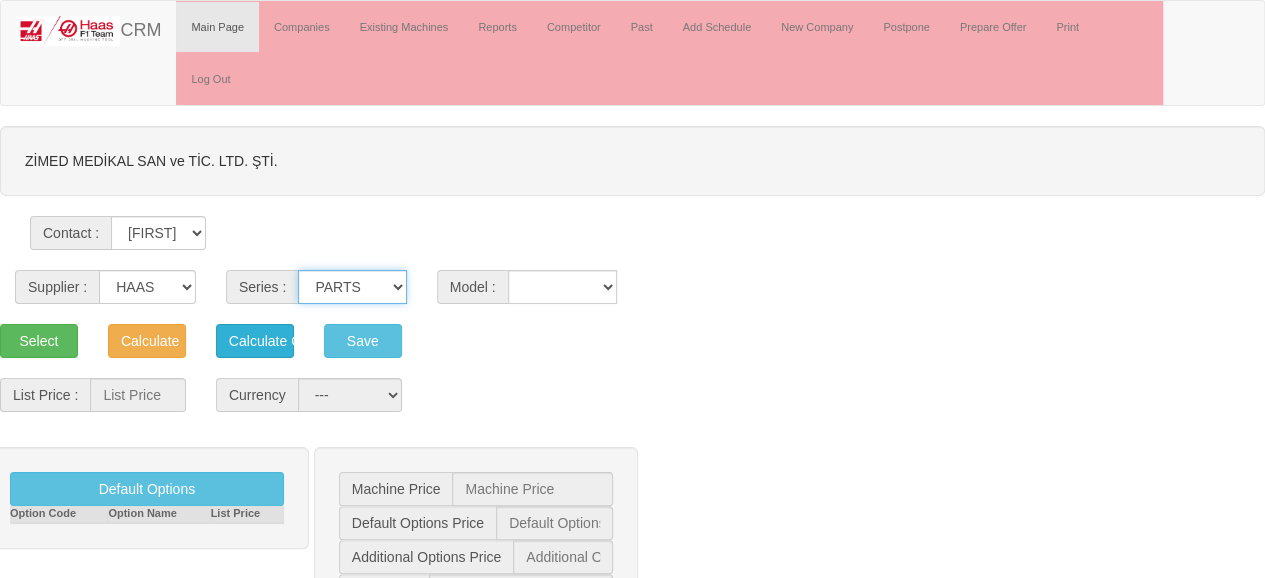 click on "VF SERIES
ST SERIES
UMC
EC SERIES
ADDITIONAL
TM SERIES
MINI SERIES
VM SERIES
VC SERIES
GM SERIES
VR SERIES
GR SERIES
VS SERIES
DC SERIES
TL SERIES
DS SERIES
CL SERIES
PARTS
DT SERIES" at bounding box center [352, 287] 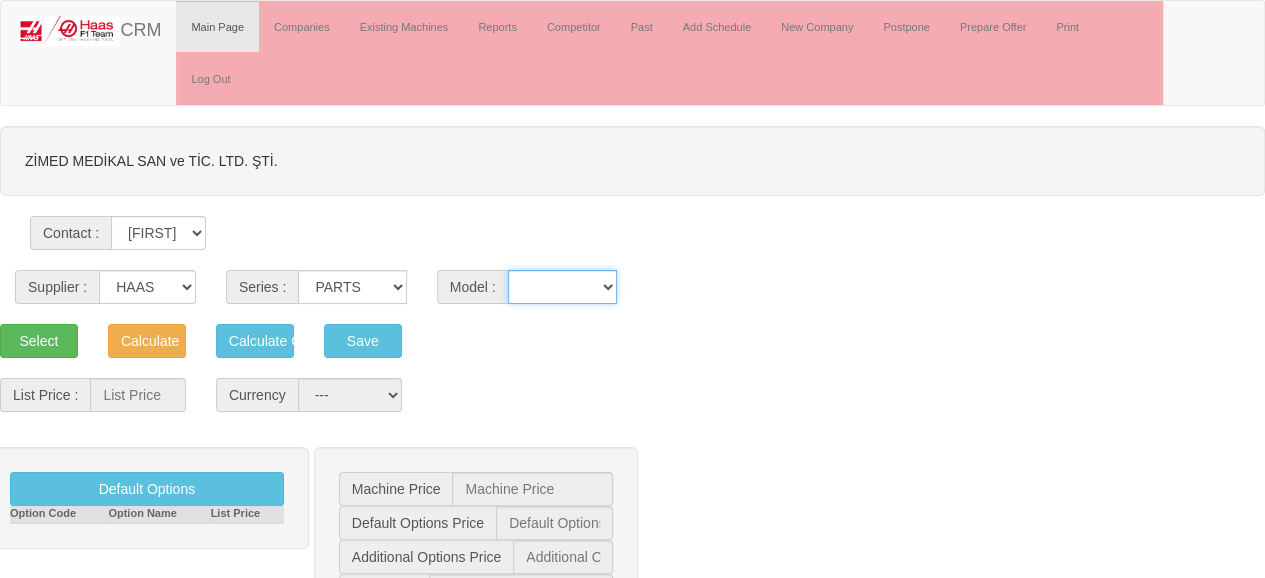 click on "SERVICE PARTS
XXXVF-2SE
XXXVF-4SE" at bounding box center (563, 287) 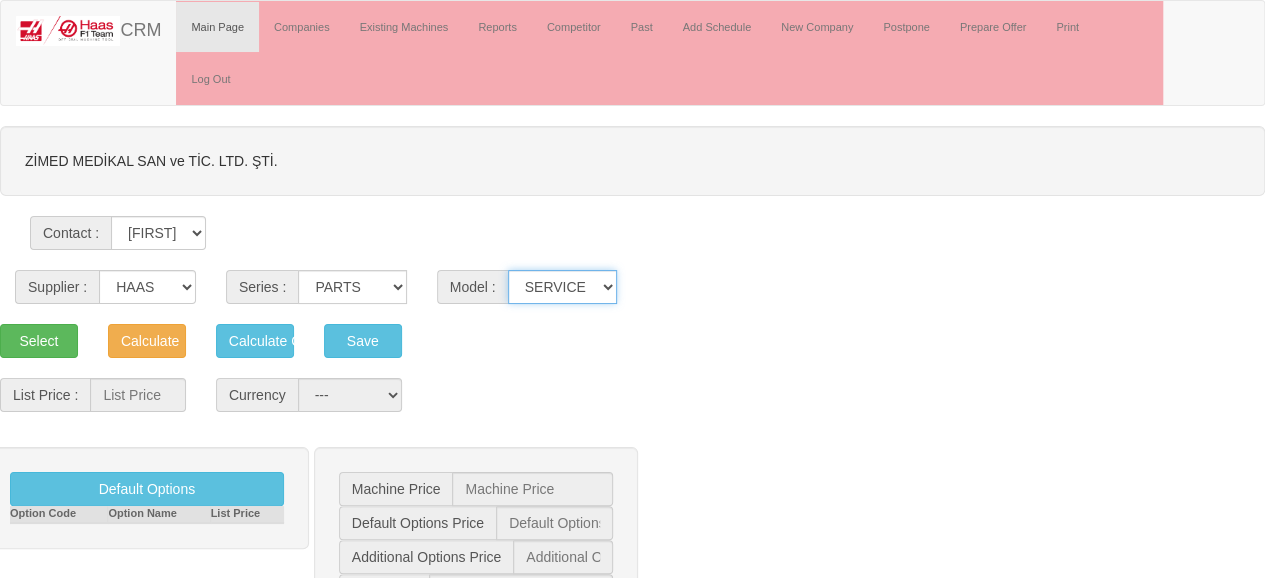 click on "SERVICE PARTS
XXXVF-2SE
XXXVF-4SE" at bounding box center [563, 287] 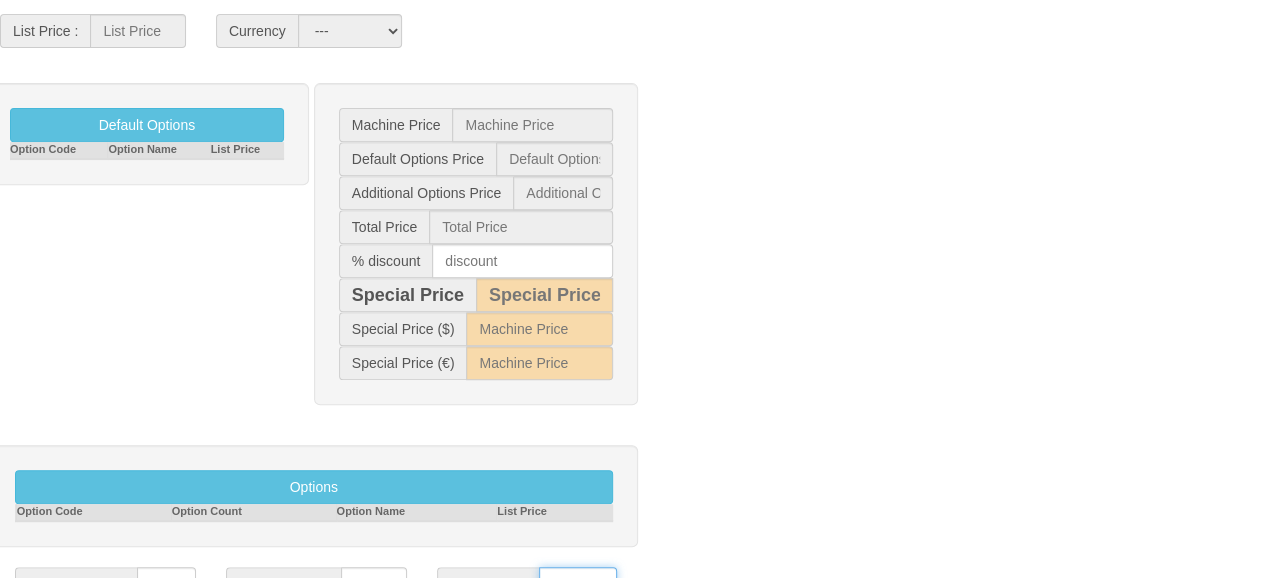 click on "**********" at bounding box center [578, 584] 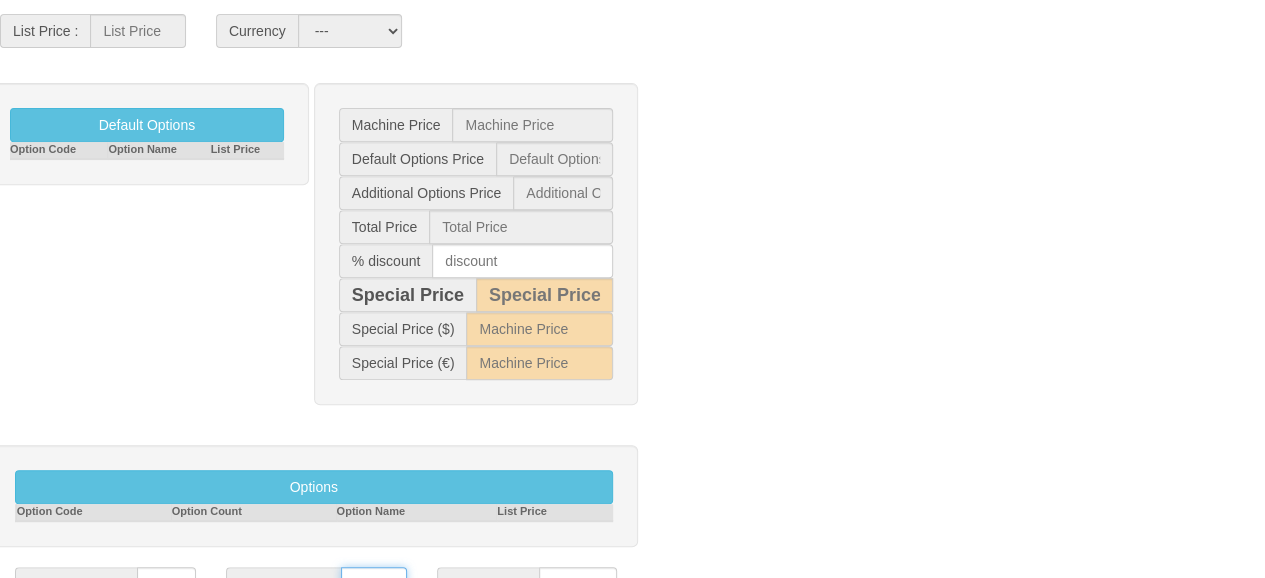 click on "CFR İZMİT
ANKARA" at bounding box center [374, 584] 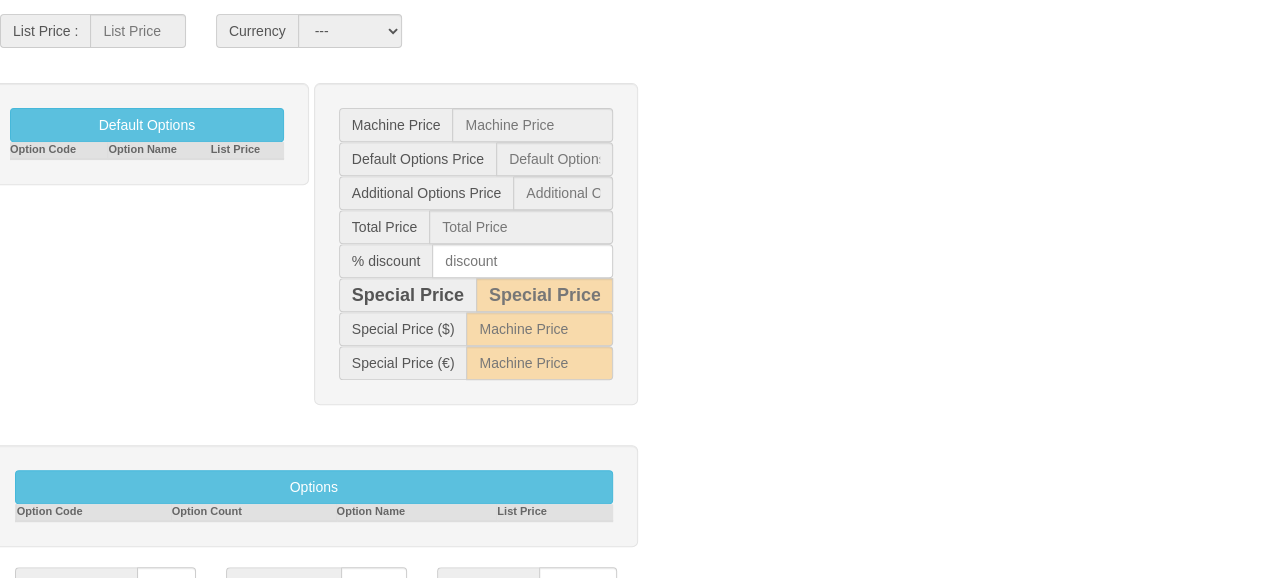 click at bounding box center (380, 618) 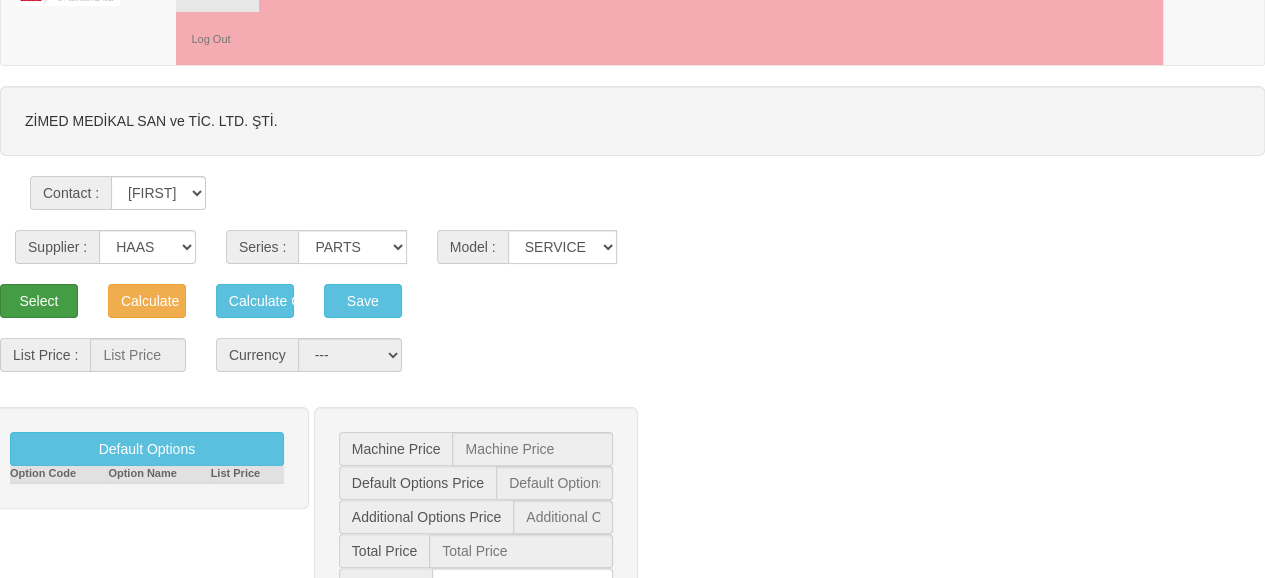 scroll, scrollTop: 14, scrollLeft: 0, axis: vertical 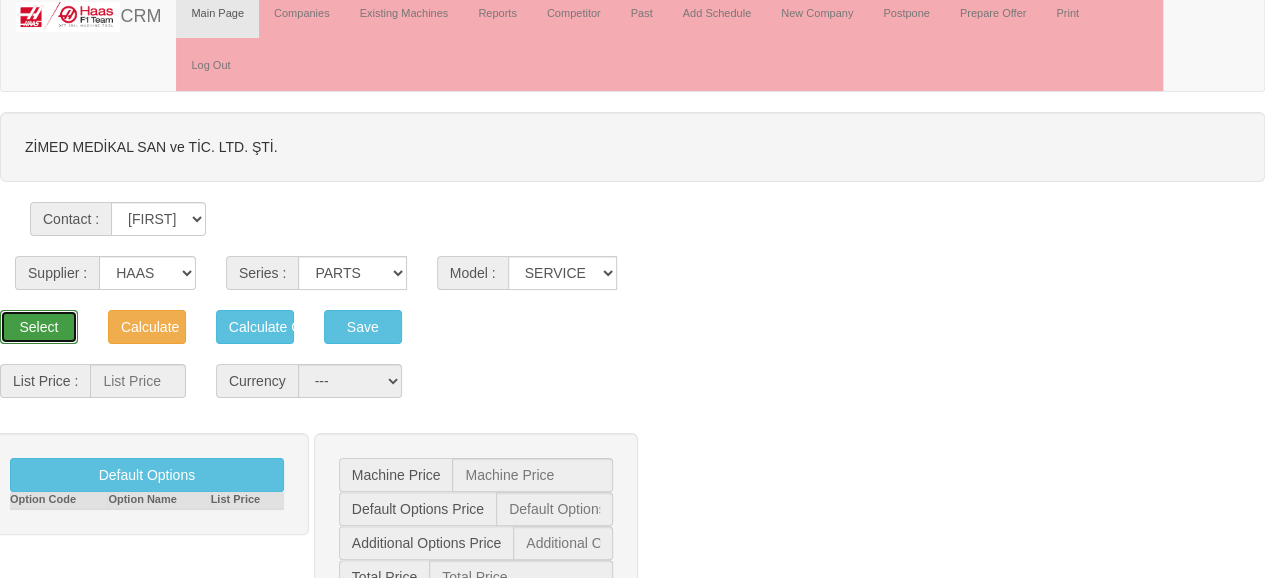 click on "Select" at bounding box center [39, 327] 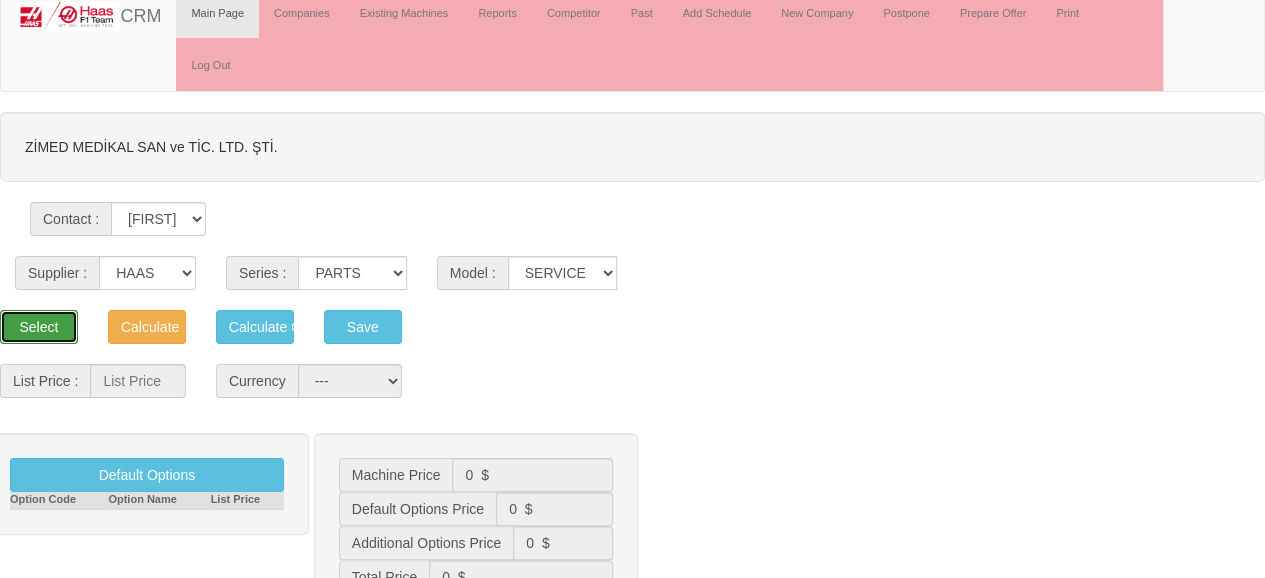 type 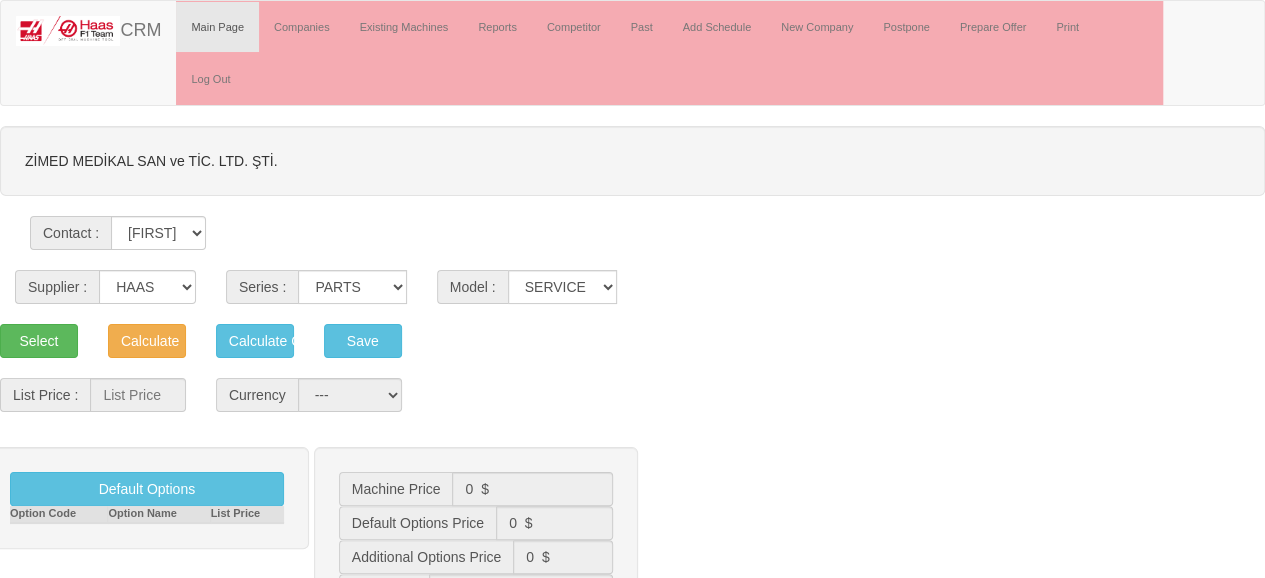 scroll, scrollTop: 7159, scrollLeft: 0, axis: vertical 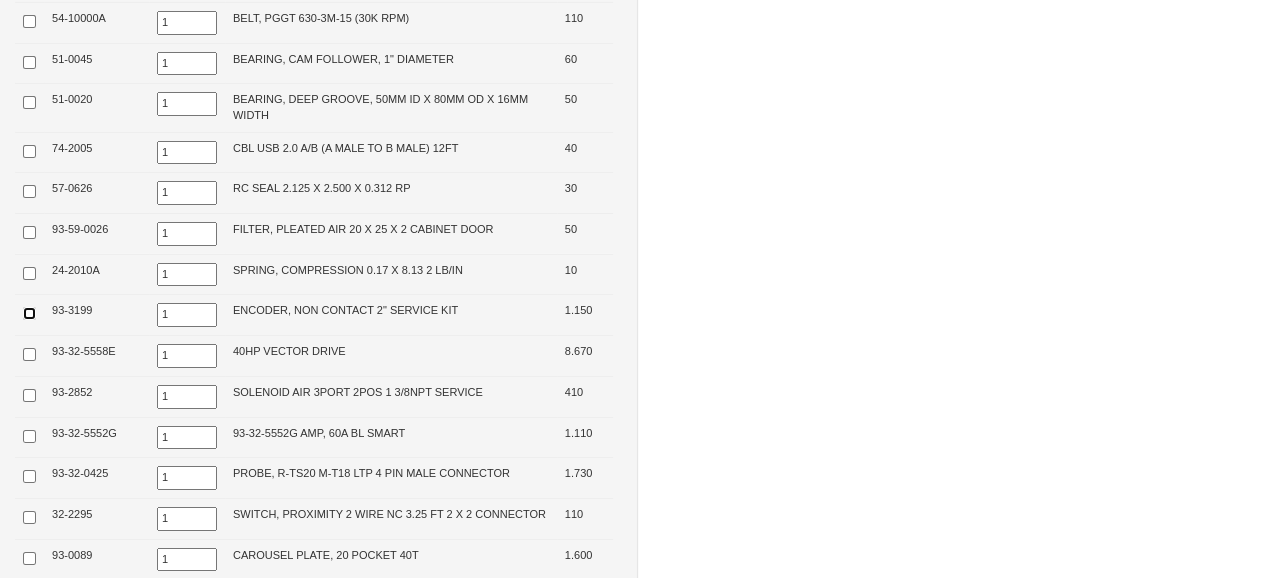 click at bounding box center [29, 313] 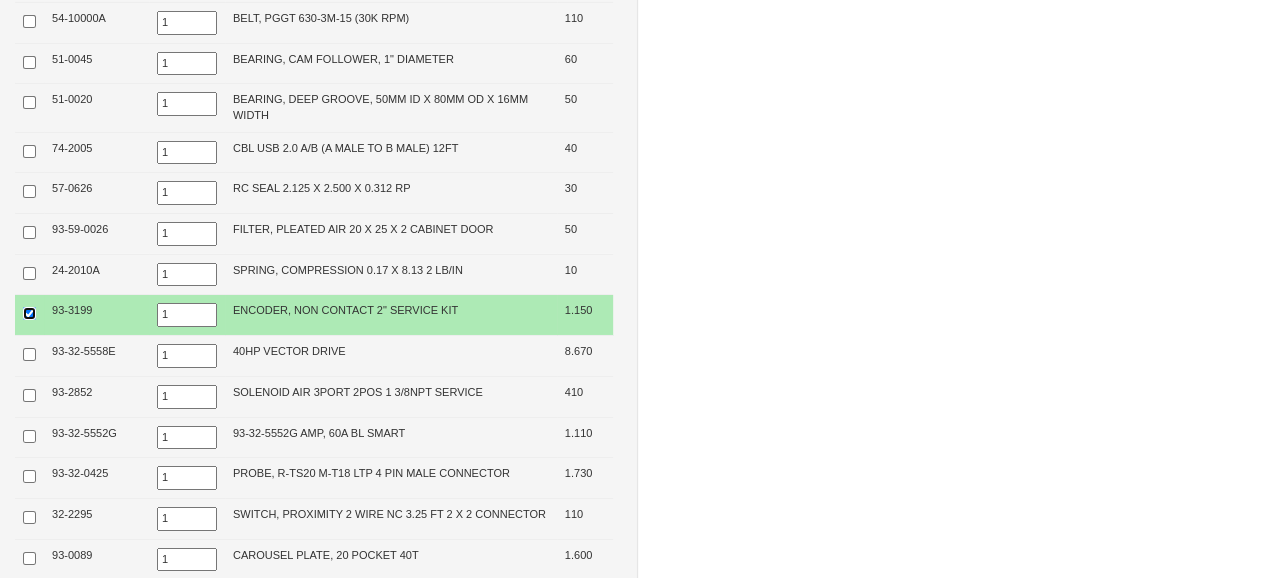 scroll, scrollTop: 0, scrollLeft: 0, axis: both 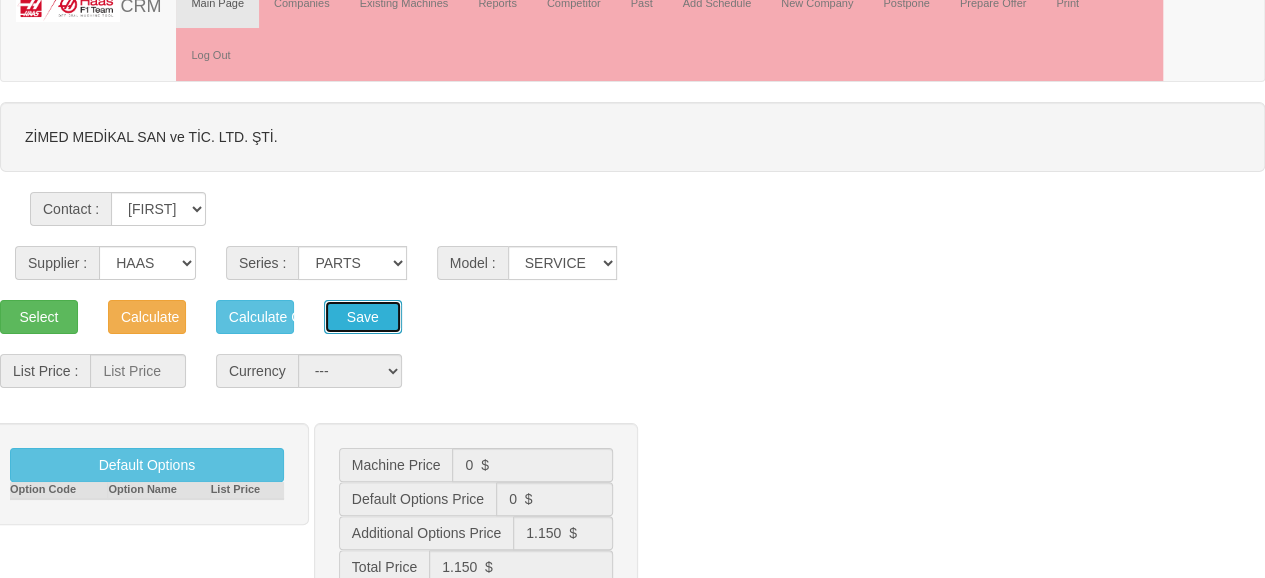 click on "Save" at bounding box center (255, 317) 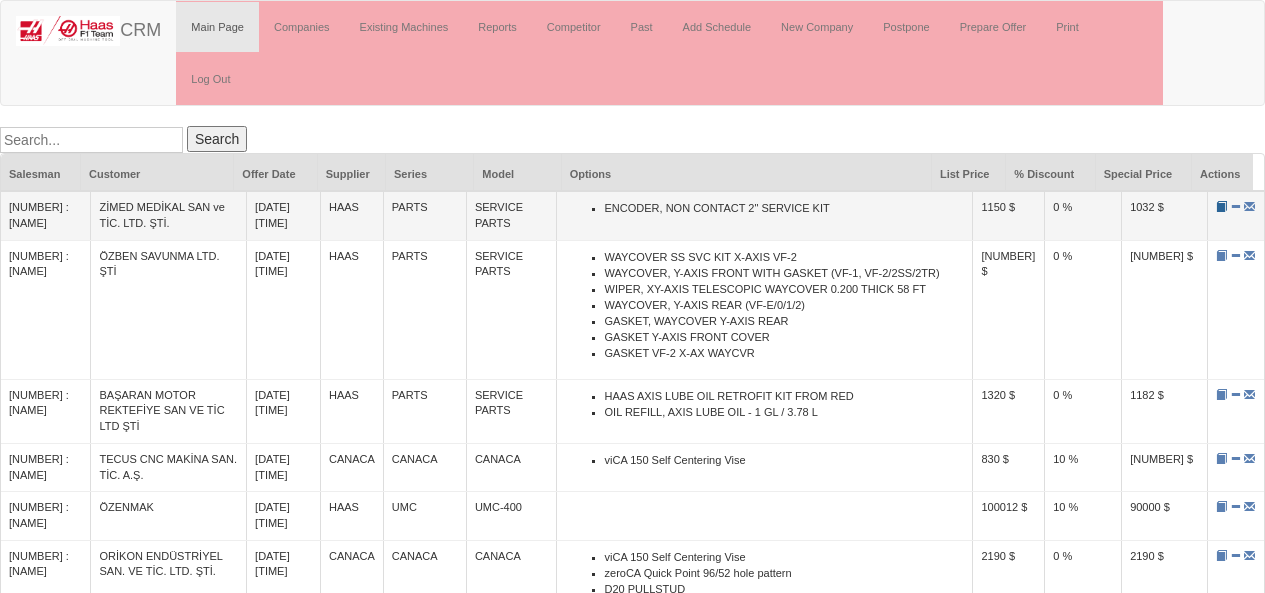 scroll, scrollTop: 0, scrollLeft: 0, axis: both 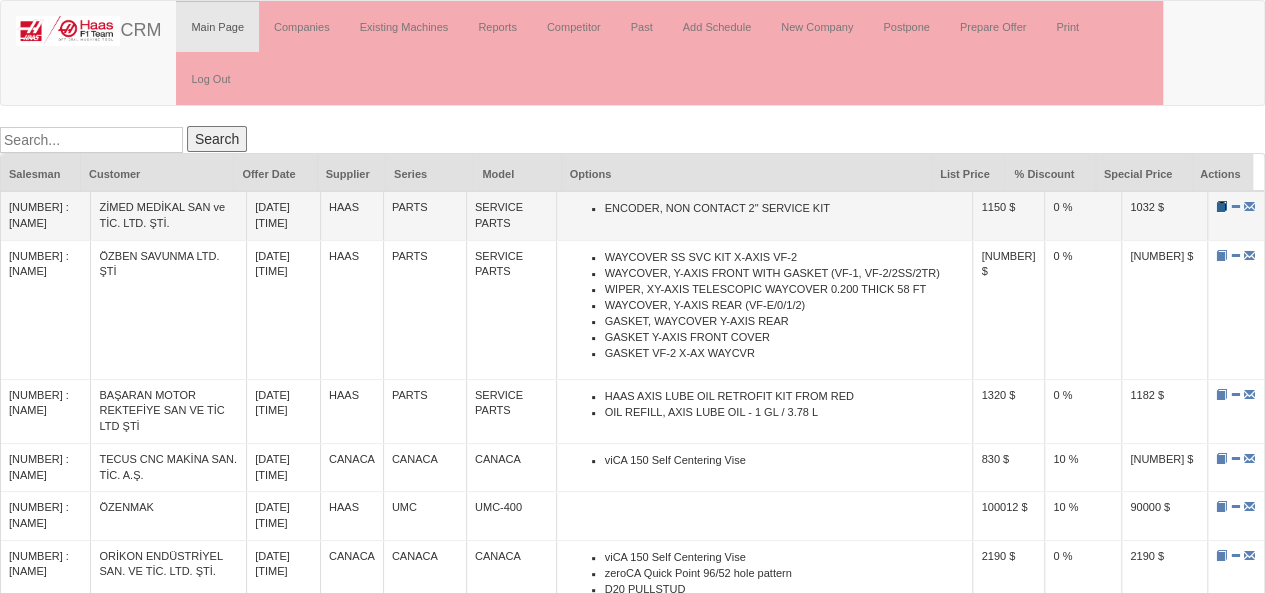 click at bounding box center [1221, 206] 